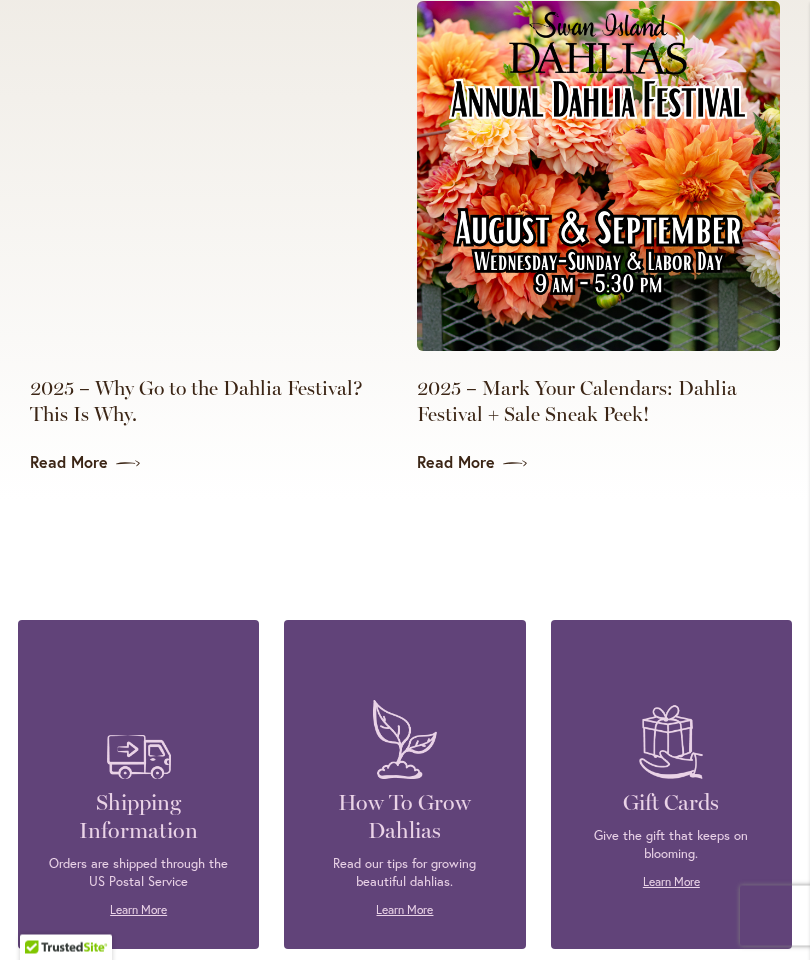 scroll, scrollTop: 4476, scrollLeft: 0, axis: vertical 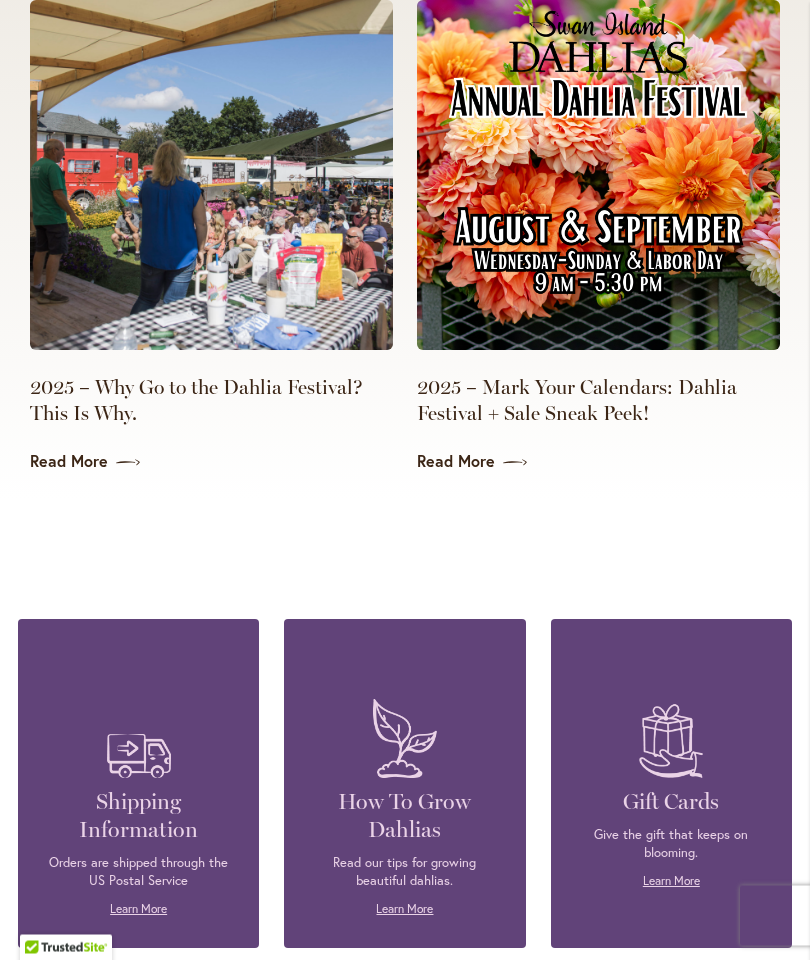 click on "2025 – Why Go to the Dahlia Festival? This Is Why." at bounding box center (211, 401) 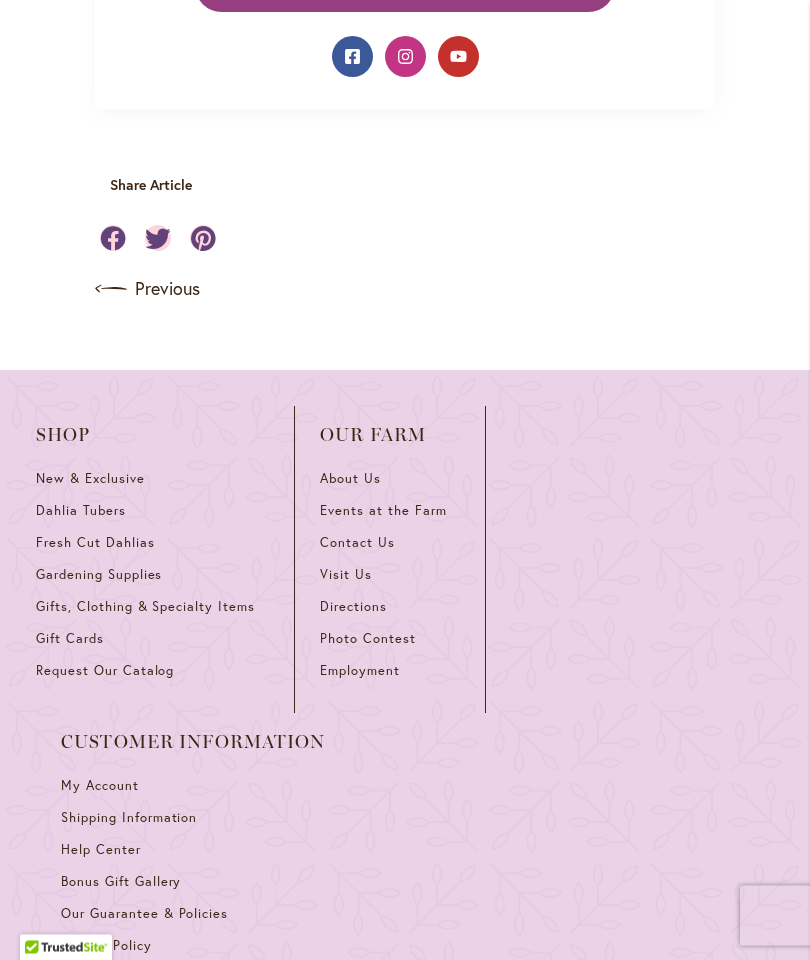 scroll, scrollTop: 1865, scrollLeft: 0, axis: vertical 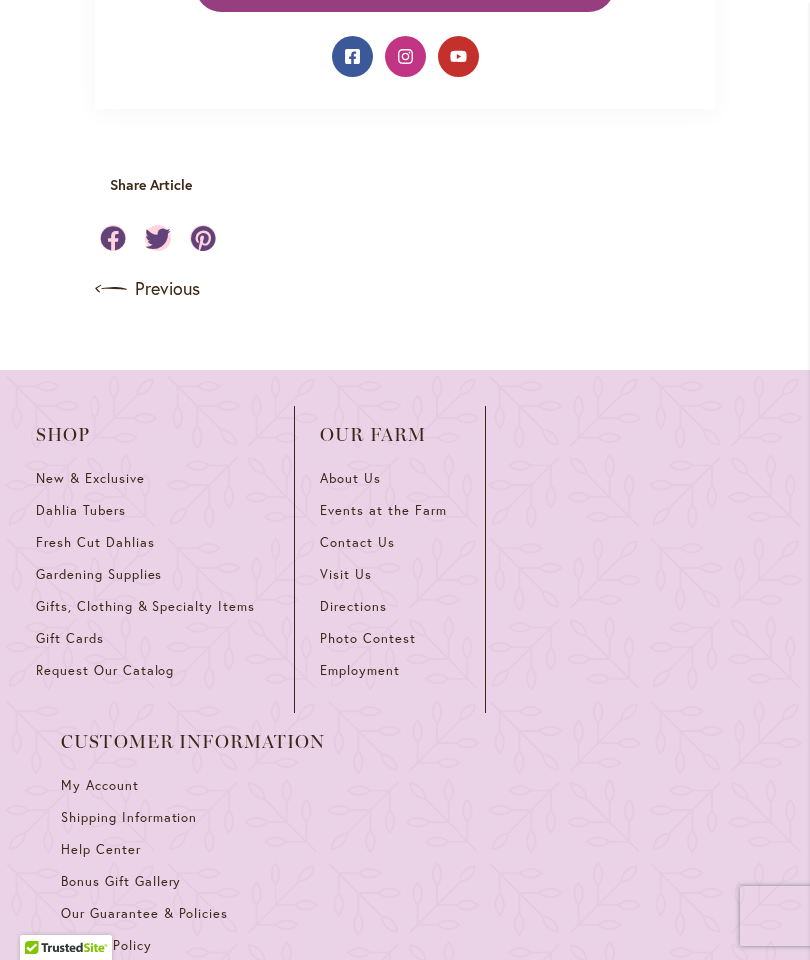 click on "Festival Information Page" at bounding box center (242, -157) 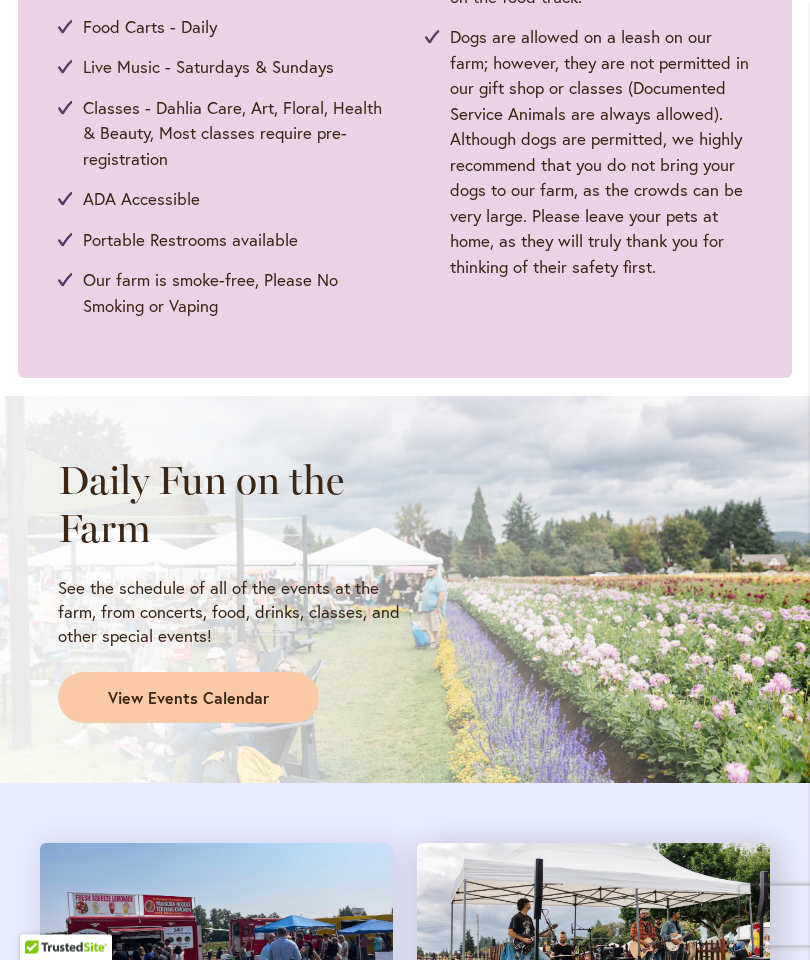 scroll, scrollTop: 1223, scrollLeft: 0, axis: vertical 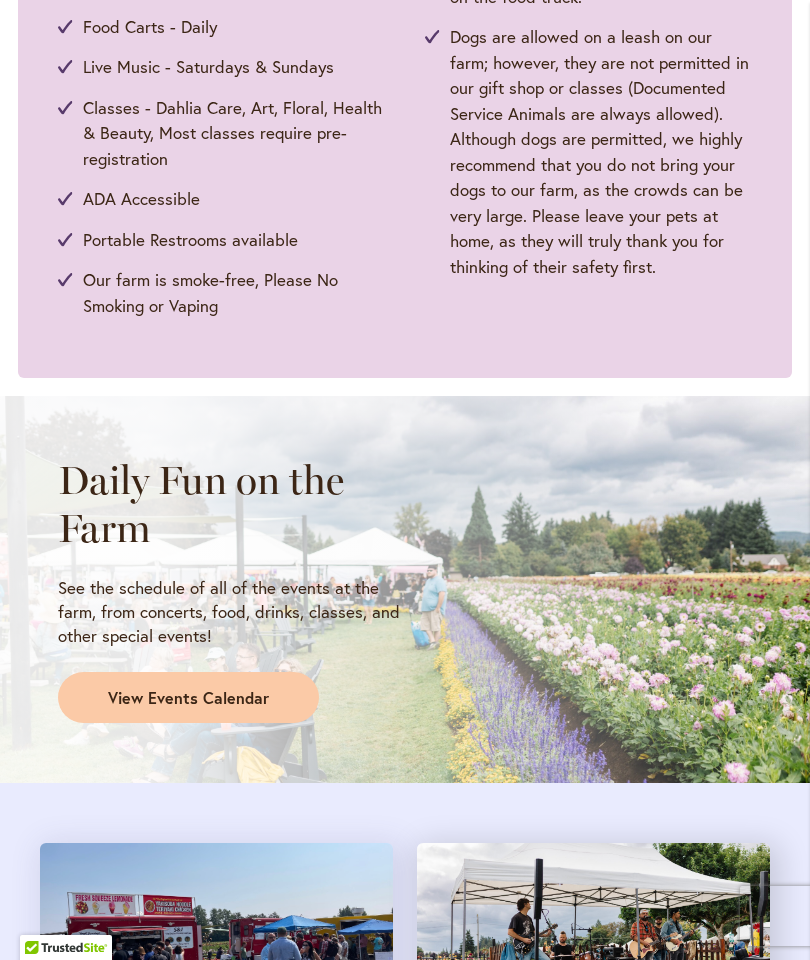 click on "View Events Calendar" at bounding box center (188, 698) 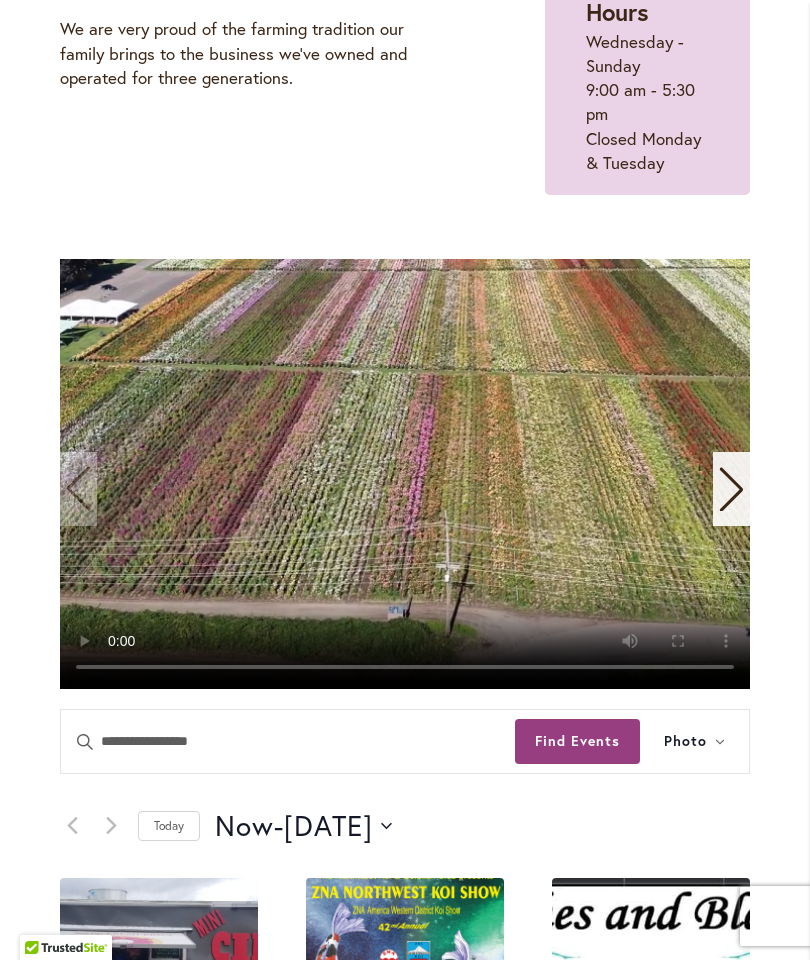 scroll, scrollTop: 338, scrollLeft: 0, axis: vertical 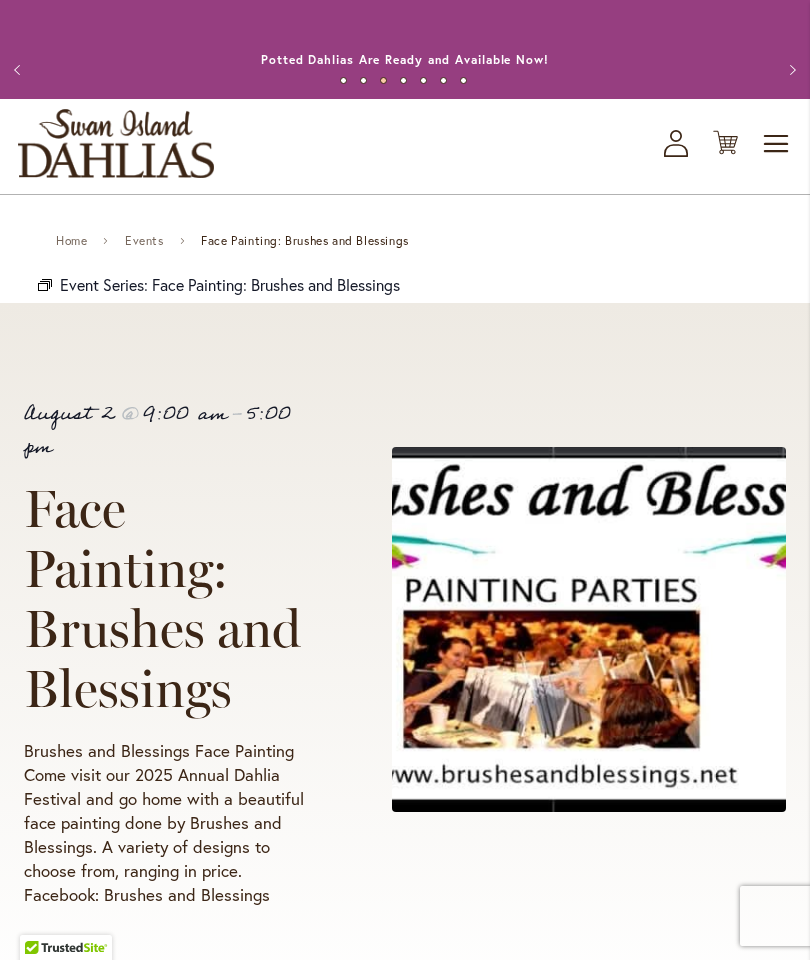 click on "Previous" at bounding box center (20, 70) 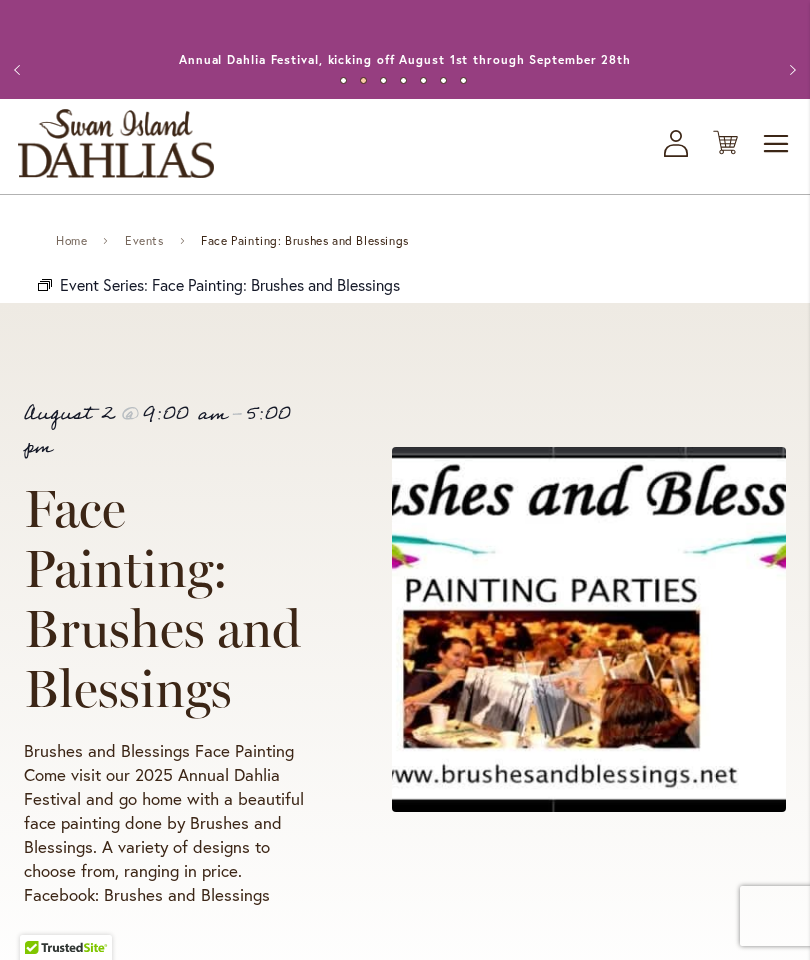 click on "Previous" at bounding box center [20, 70] 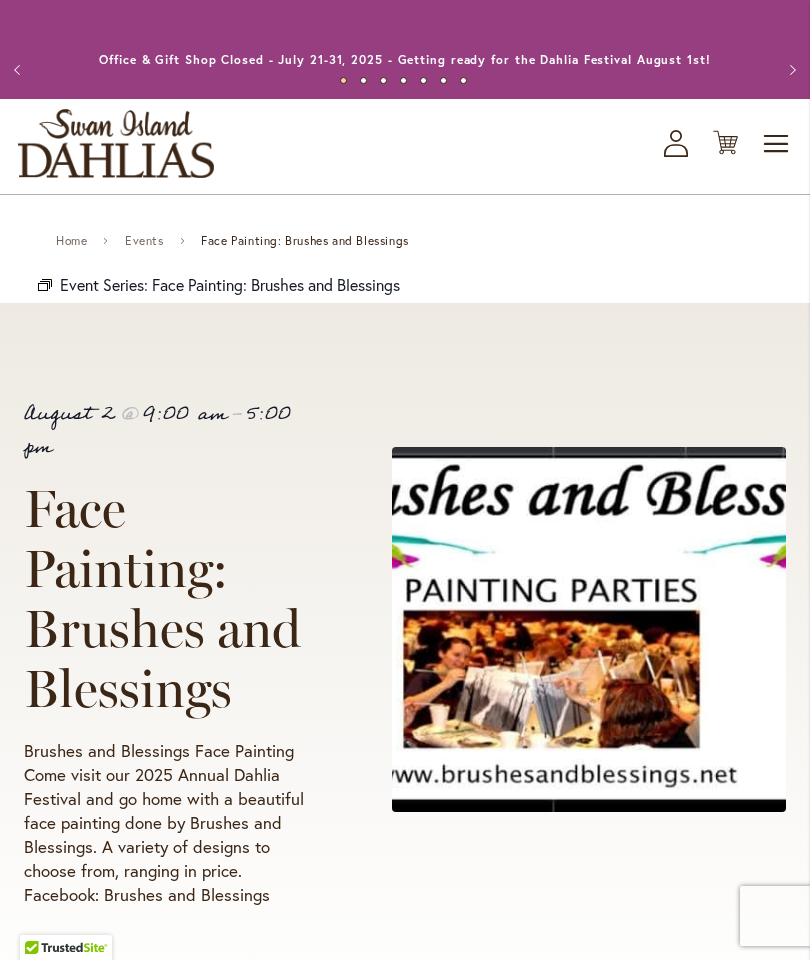 click on "Previous" at bounding box center (20, 70) 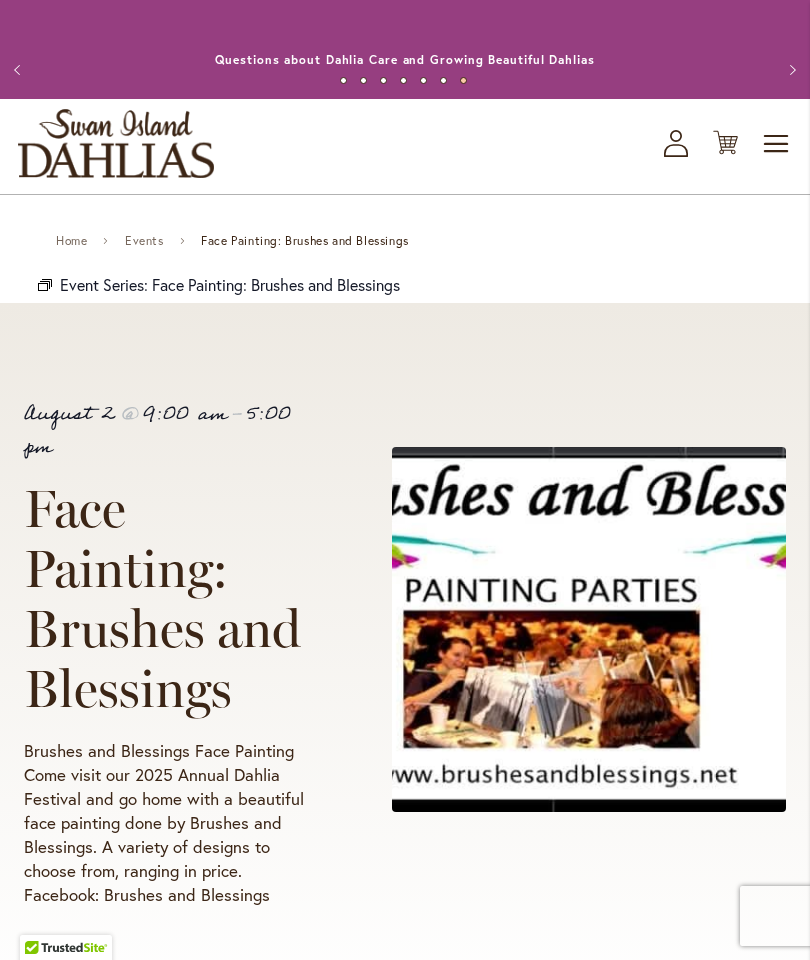 click on "Previous" at bounding box center (20, 70) 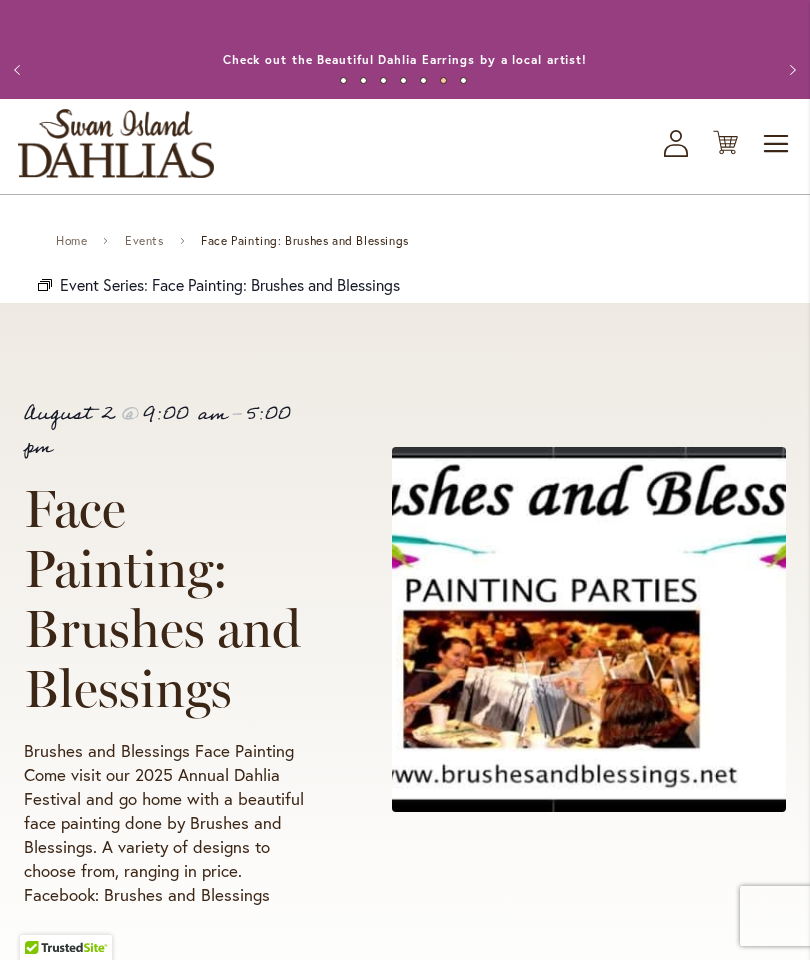 click on "Previous" at bounding box center [20, 70] 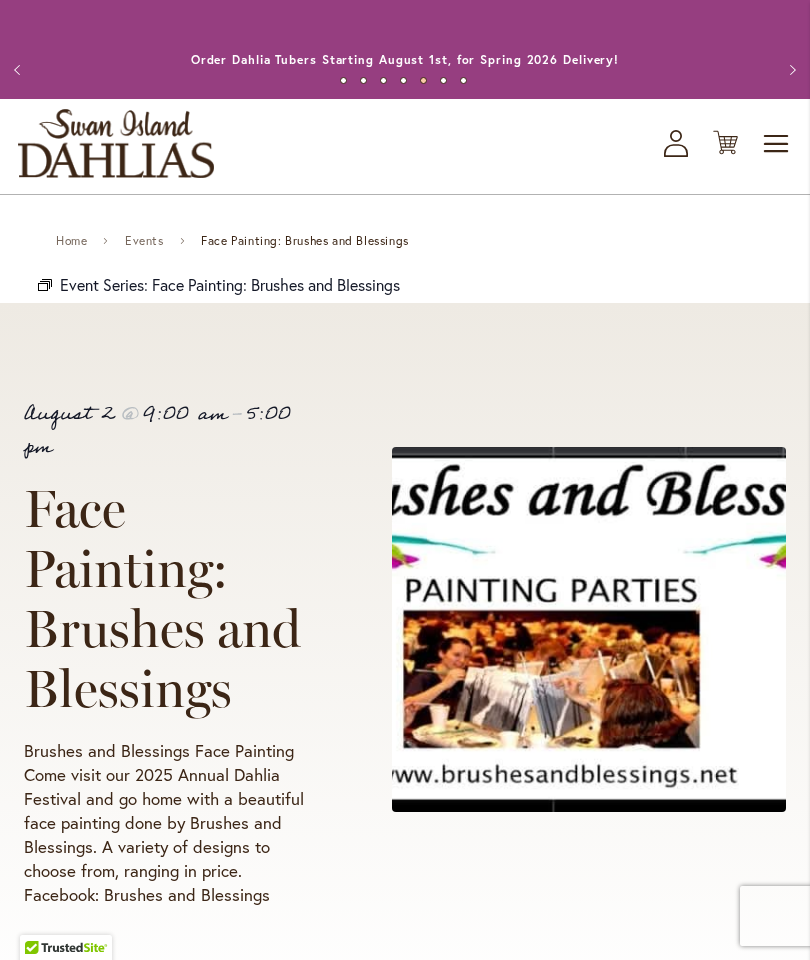 click on "Previous" at bounding box center (20, 70) 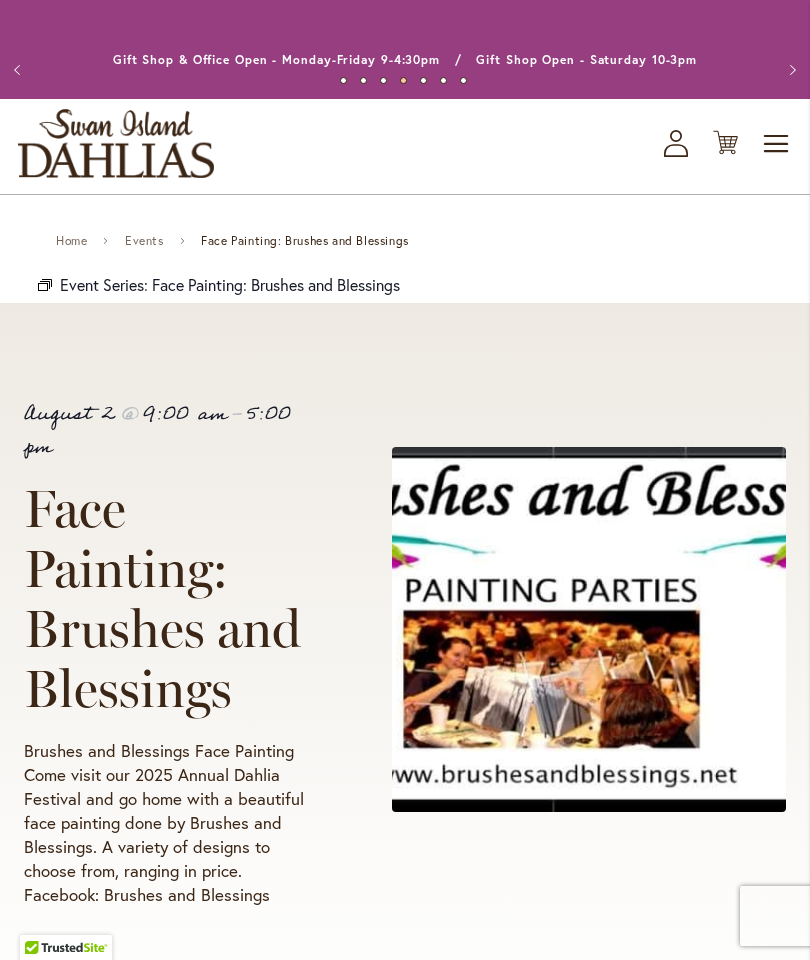 click on "Previous" at bounding box center [20, 70] 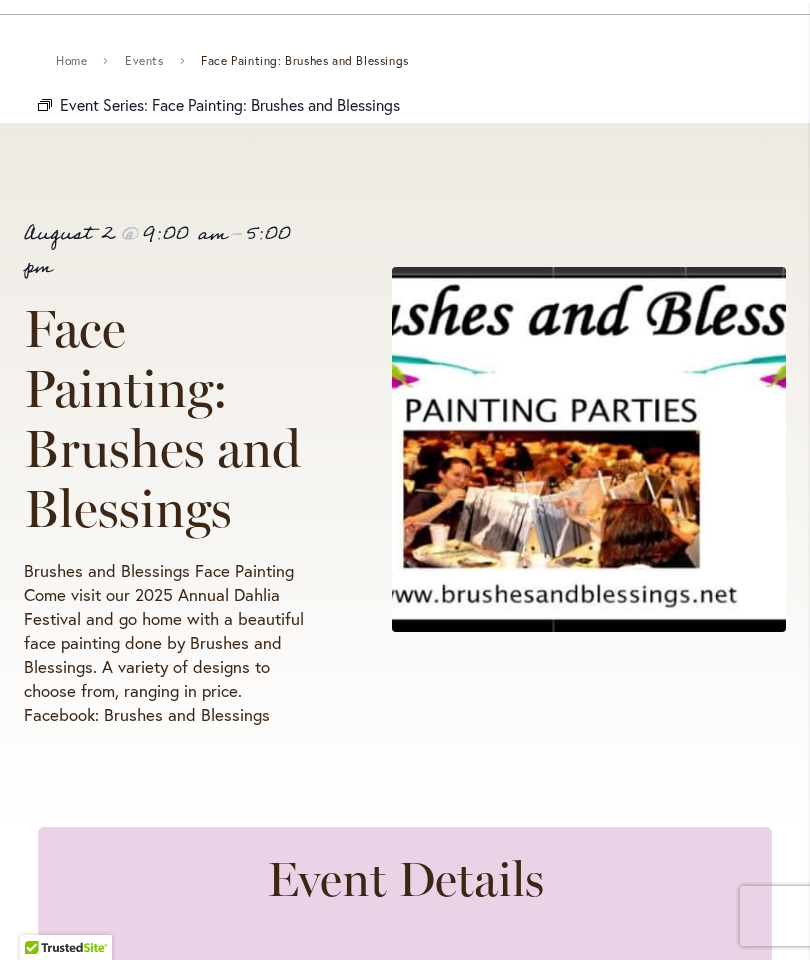 scroll, scrollTop: 0, scrollLeft: 0, axis: both 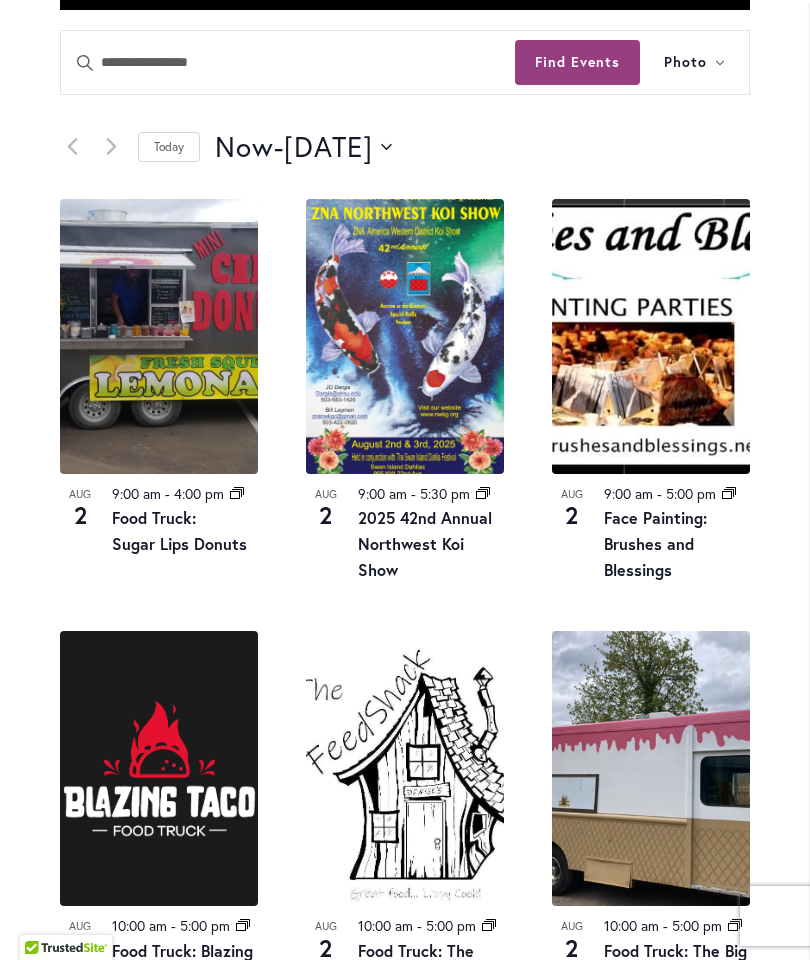 click at bounding box center [72, 147] 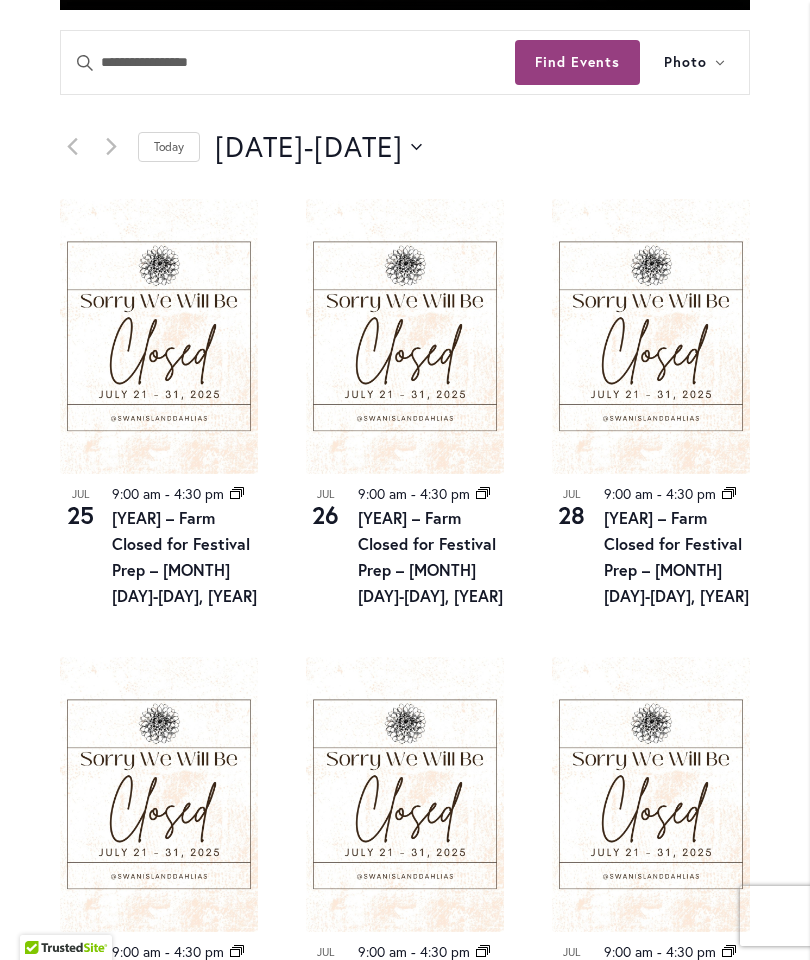 click 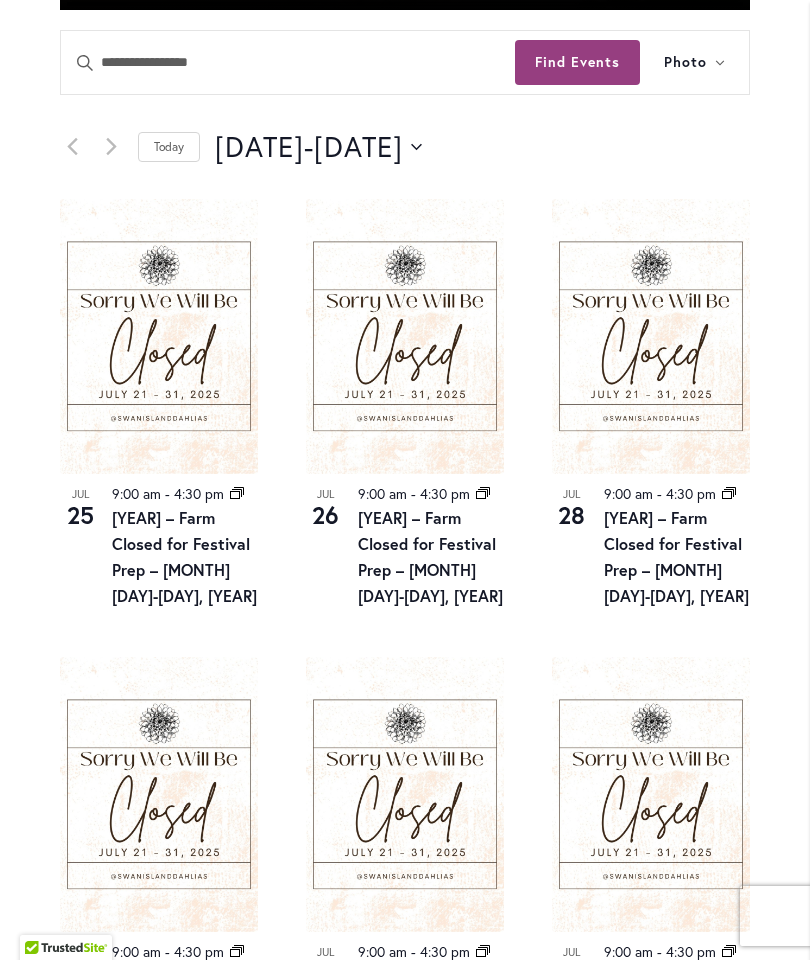 click on "[DATE]
[MONTH] [DAY]
-
[DATE]
Now
Select date.
*********" at bounding box center [482, 147] 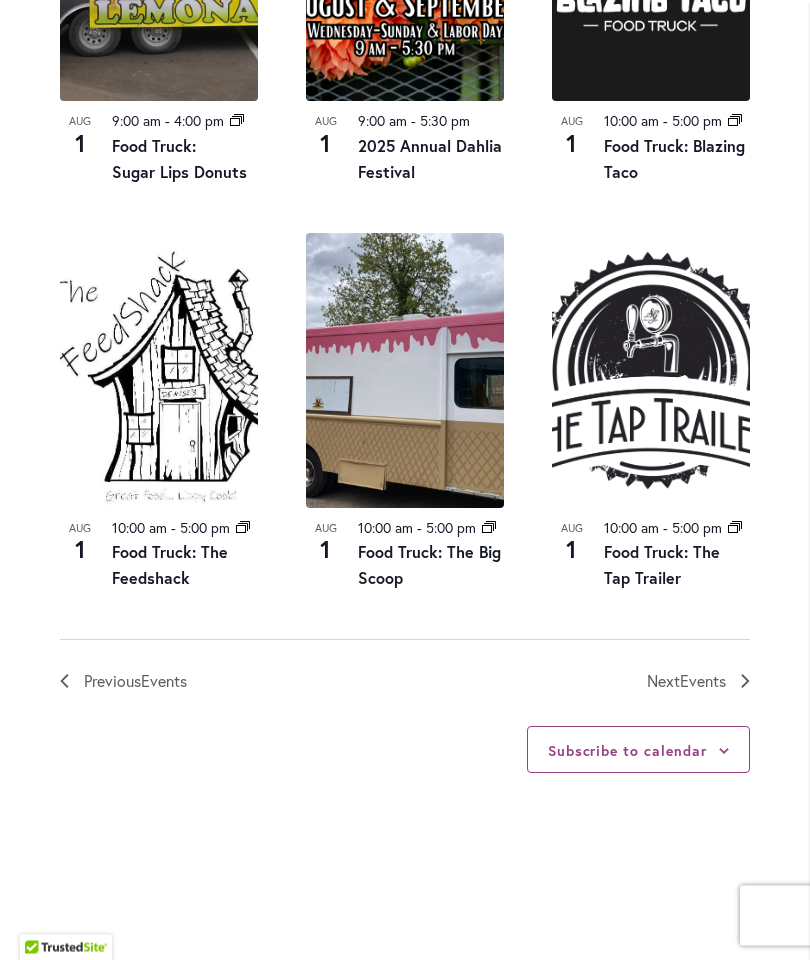 scroll, scrollTop: 2265, scrollLeft: 0, axis: vertical 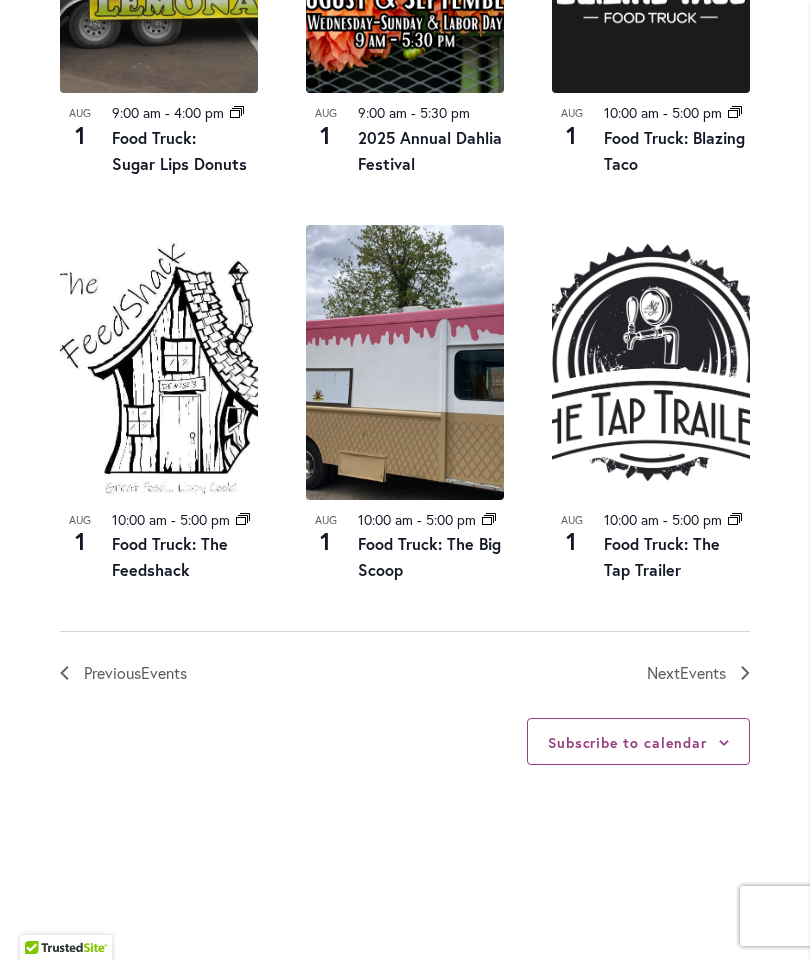 click 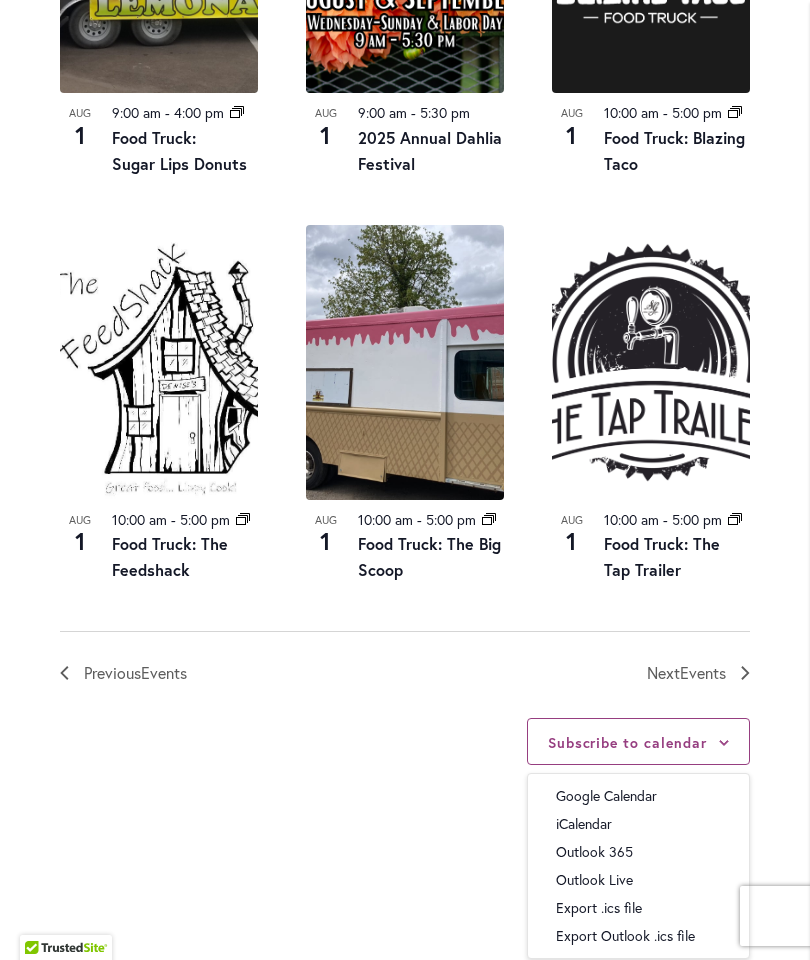 click on "12 events found.
Home       Events     Upcoming Events
Events Calendar
We are very proud of the farming tradition our family brings to the business we've owned and operated for three generations.
Festival Hours
Wednesday - Sunday 9:00 am - 5:30 pm Closed Monday & Tuesday
Events Search and Views Navigation
Search
Enter Keyword. Search for Events by Keyword.
Find Events
Event Views Navigation
Photo
List
Month
Photo
Week" at bounding box center [405, -454] 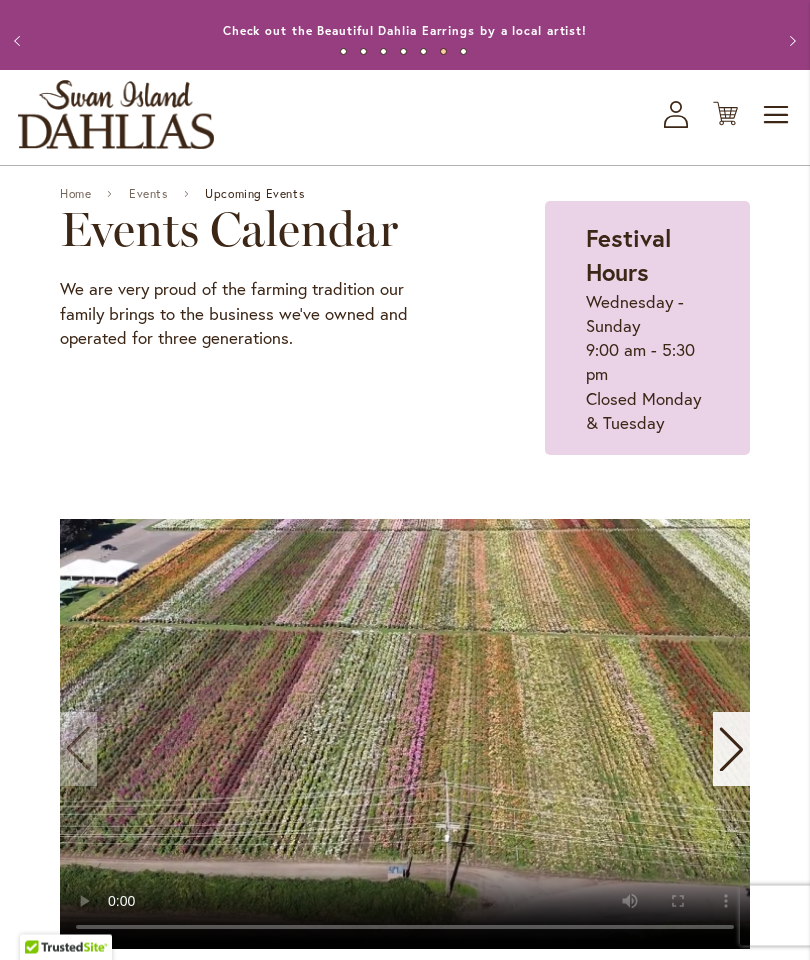 scroll, scrollTop: 0, scrollLeft: 0, axis: both 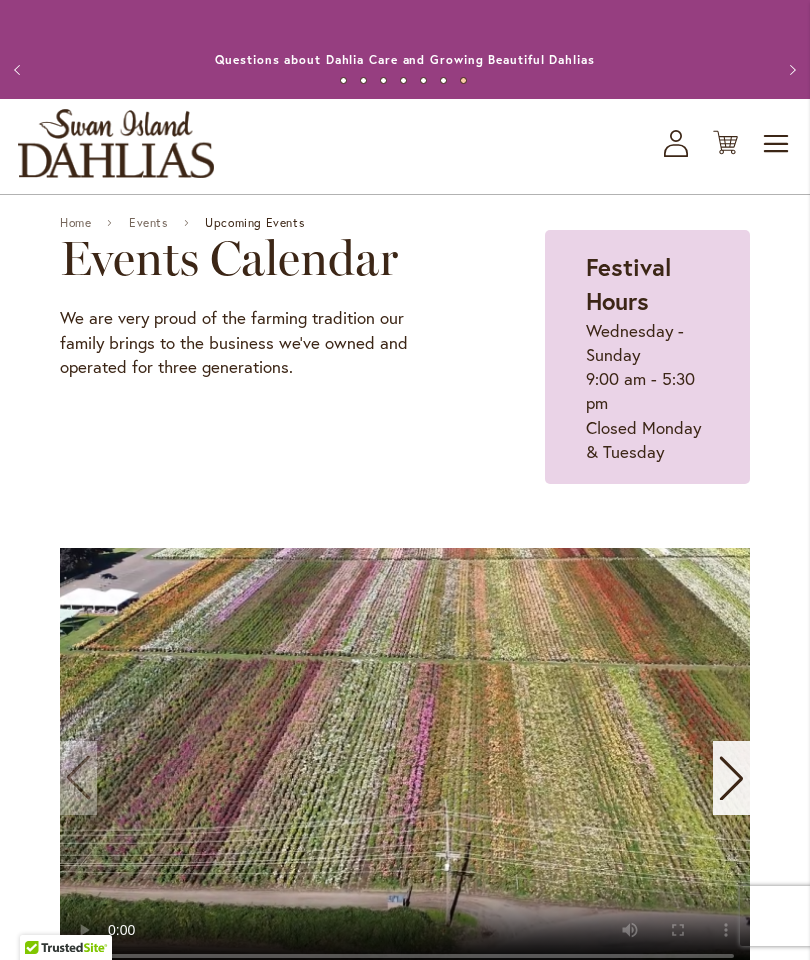 click on "Upcoming Events" at bounding box center [254, 223] 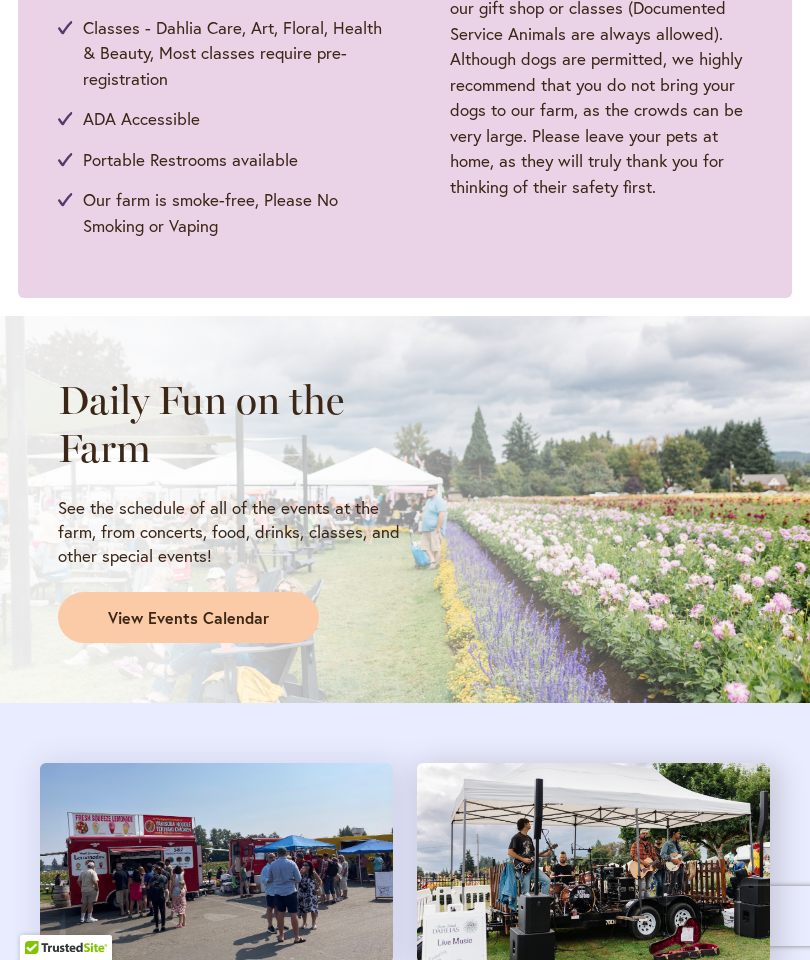 scroll, scrollTop: 1303, scrollLeft: 0, axis: vertical 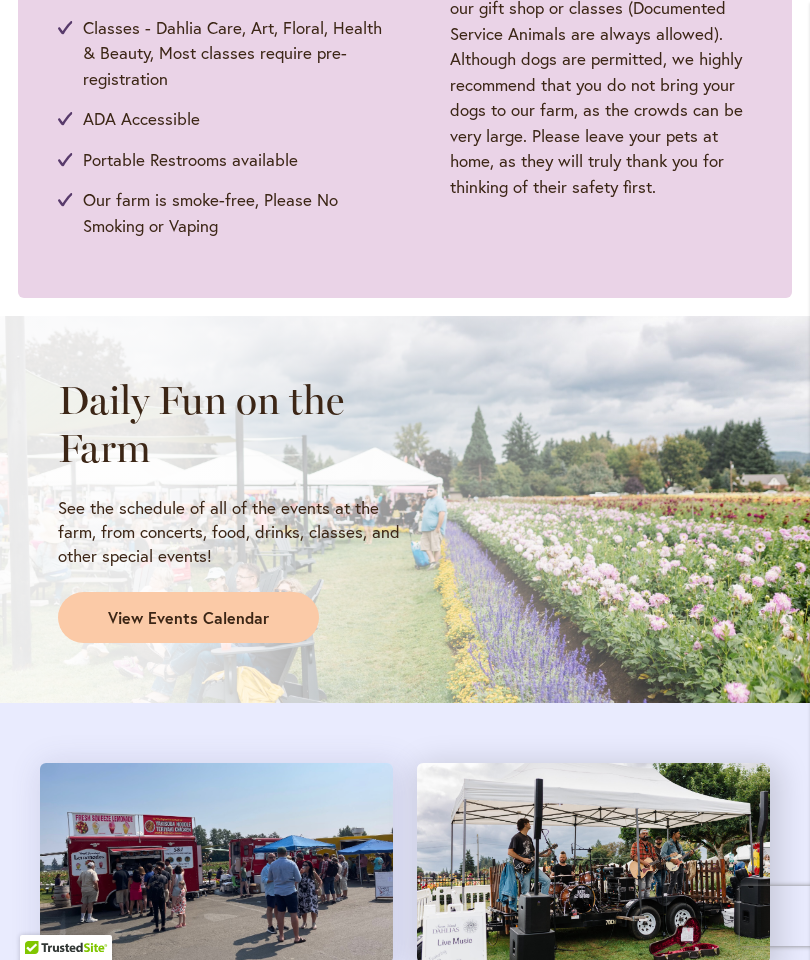 click on "View Events Calendar" at bounding box center (188, 618) 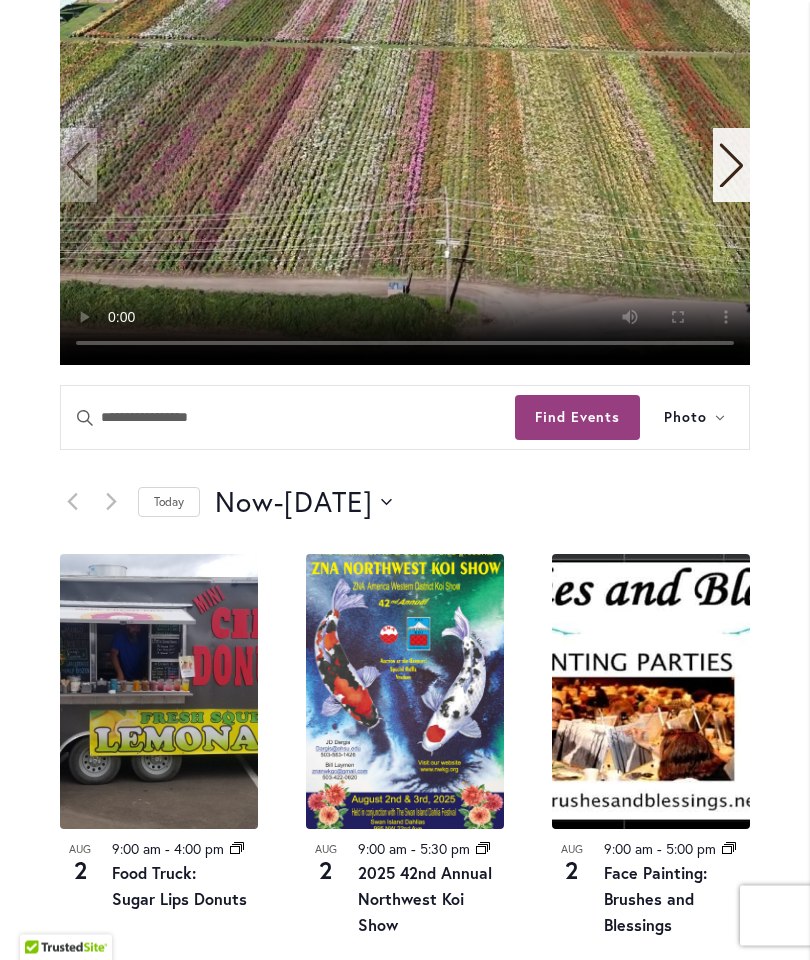 scroll, scrollTop: 613, scrollLeft: 0, axis: vertical 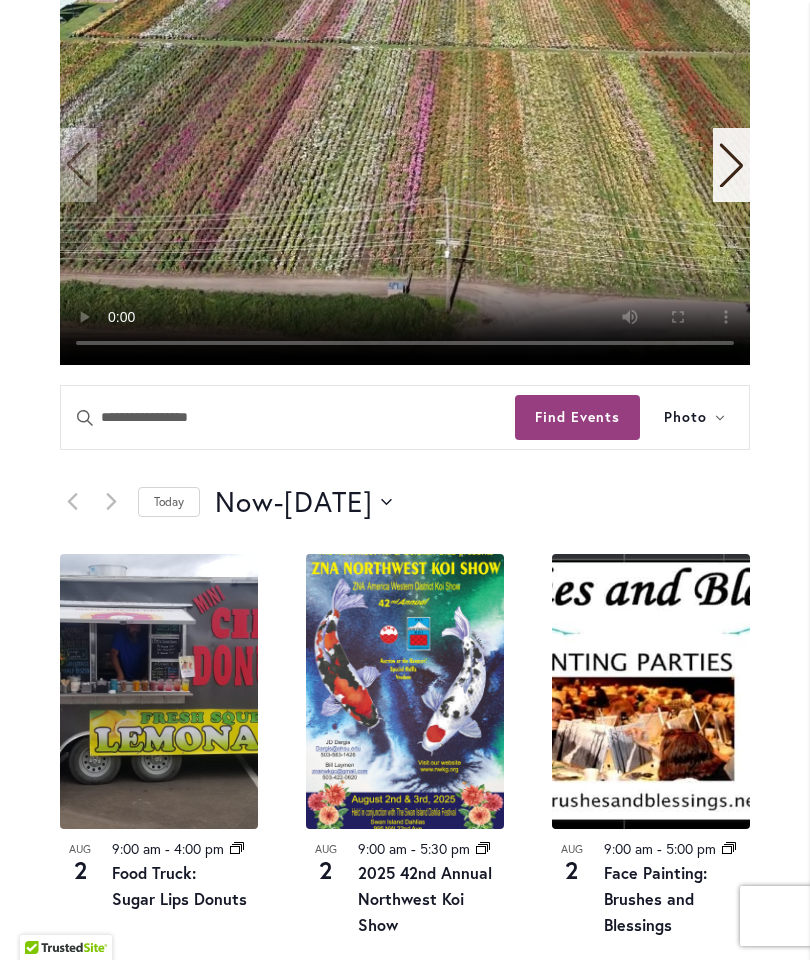 click 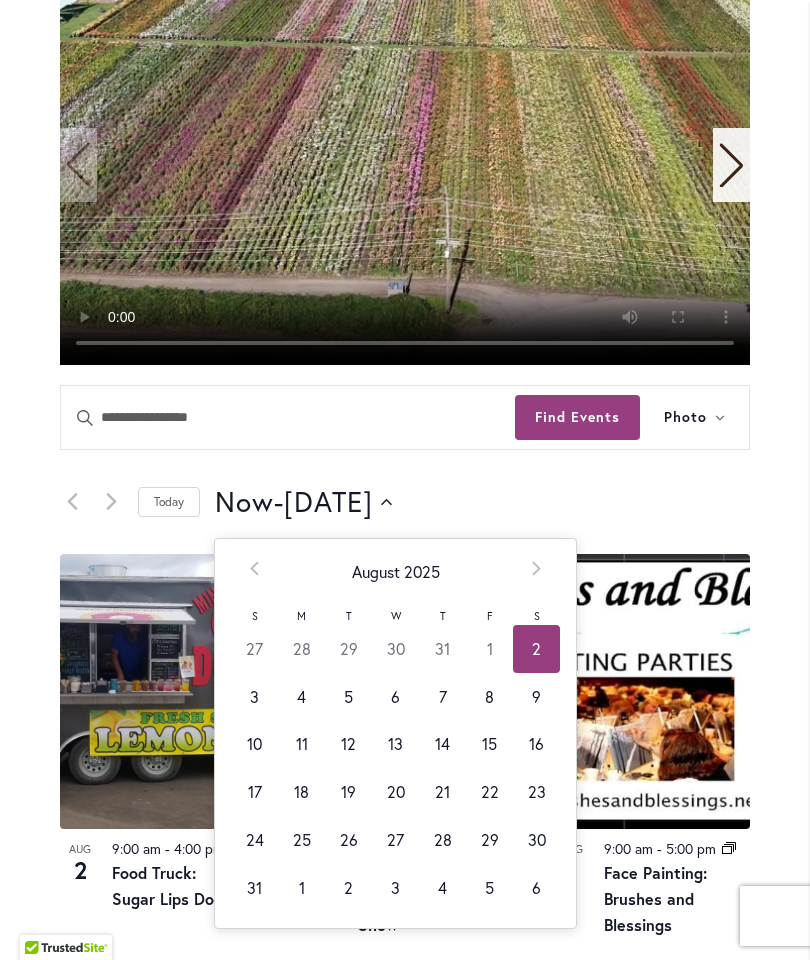 click on "30" at bounding box center (536, 840) 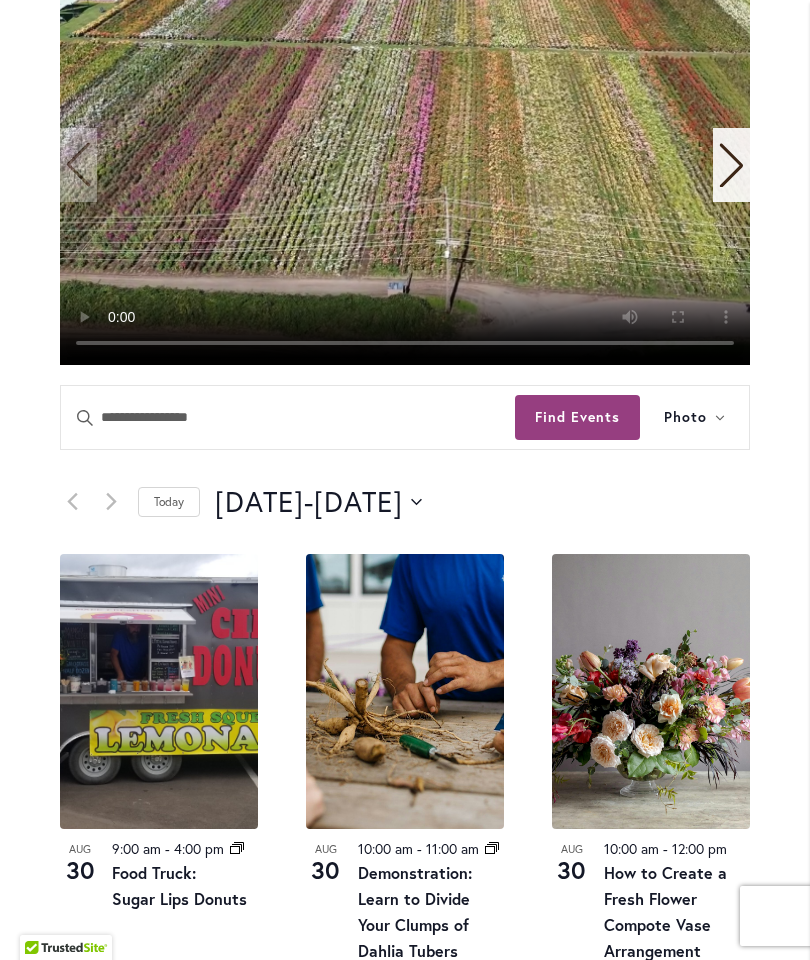 click on "Today" at bounding box center (169, 502) 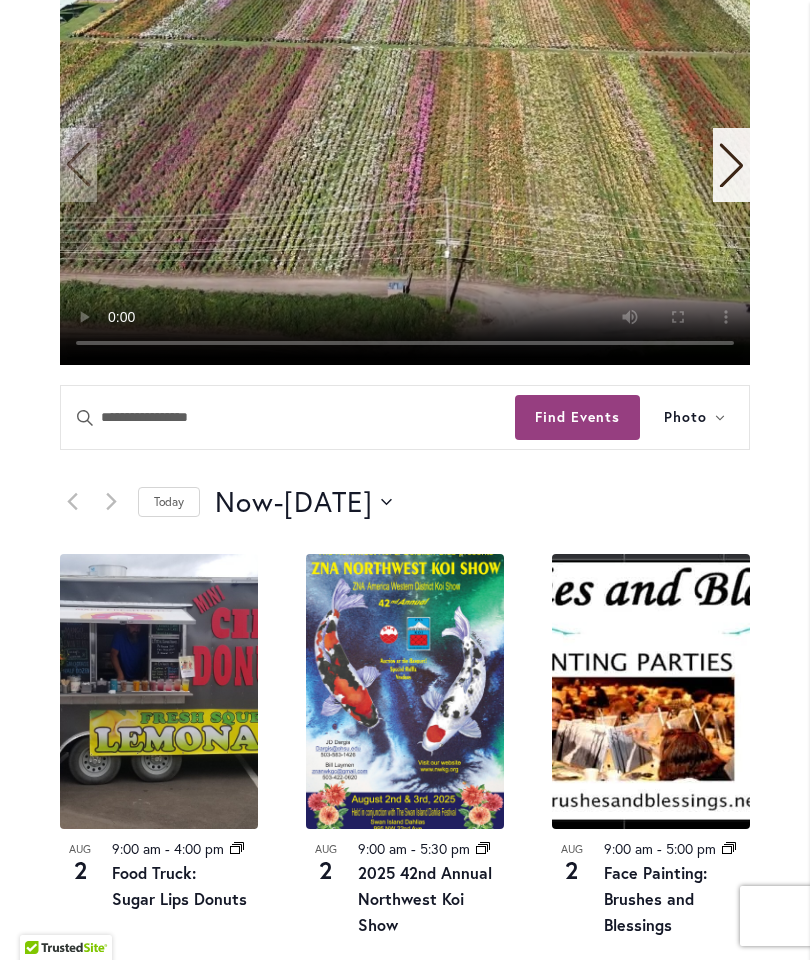 click 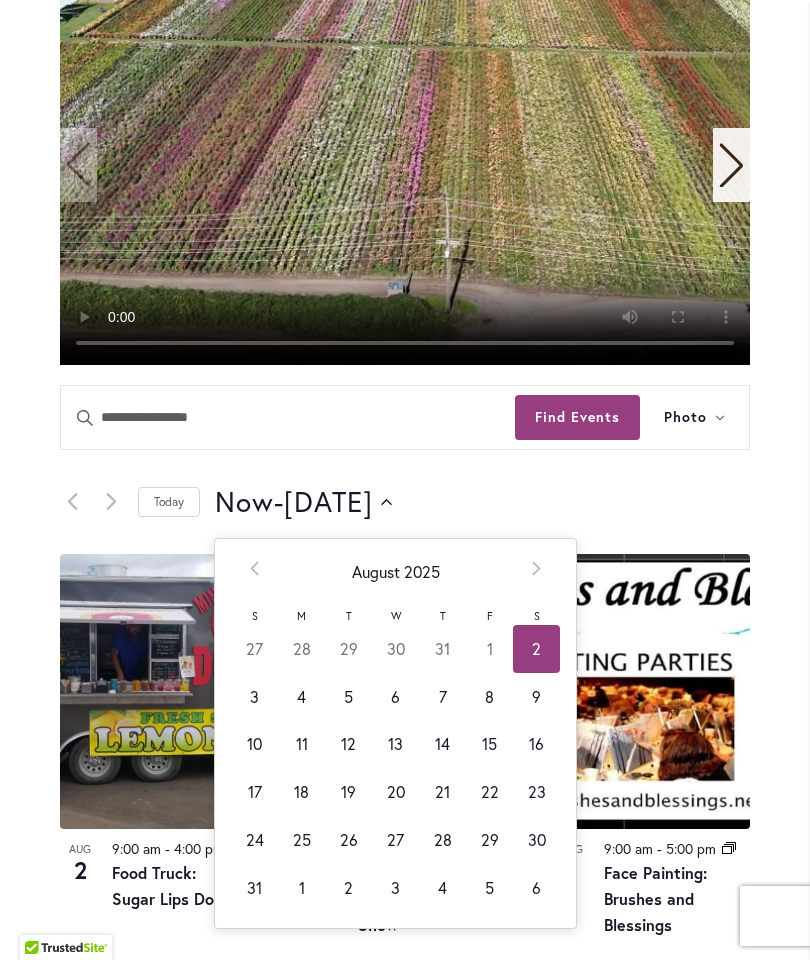 click on "23" at bounding box center [536, 792] 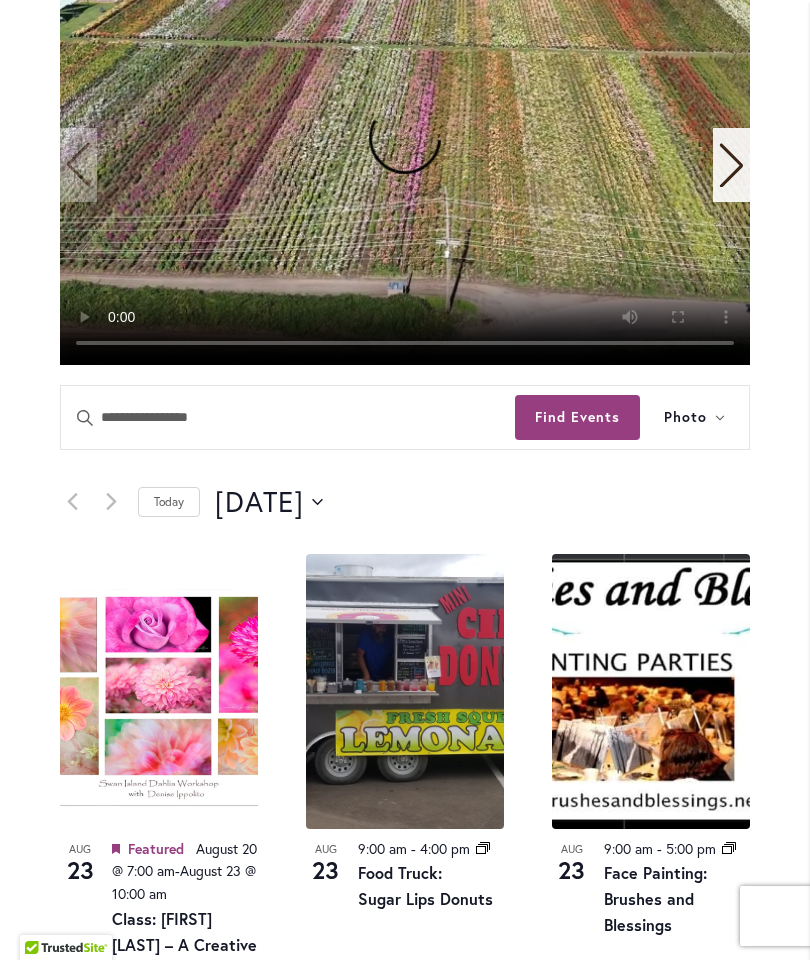 scroll, scrollTop: 519, scrollLeft: 0, axis: vertical 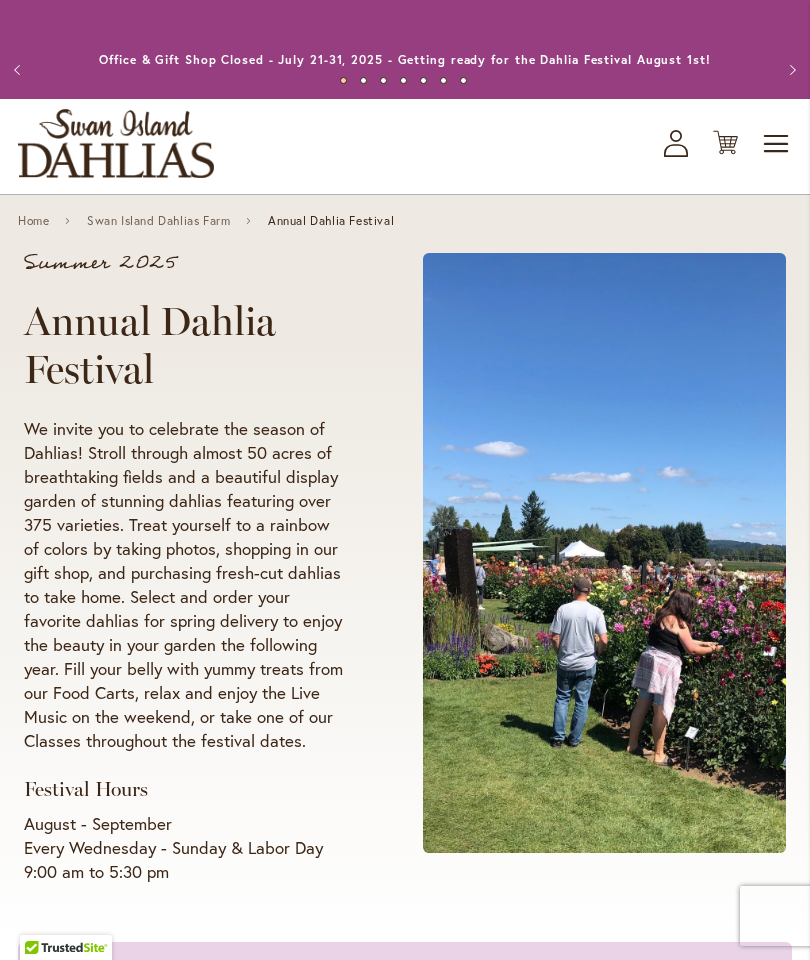 click on "Swan Island Dahlias Farm" at bounding box center (158, 221) 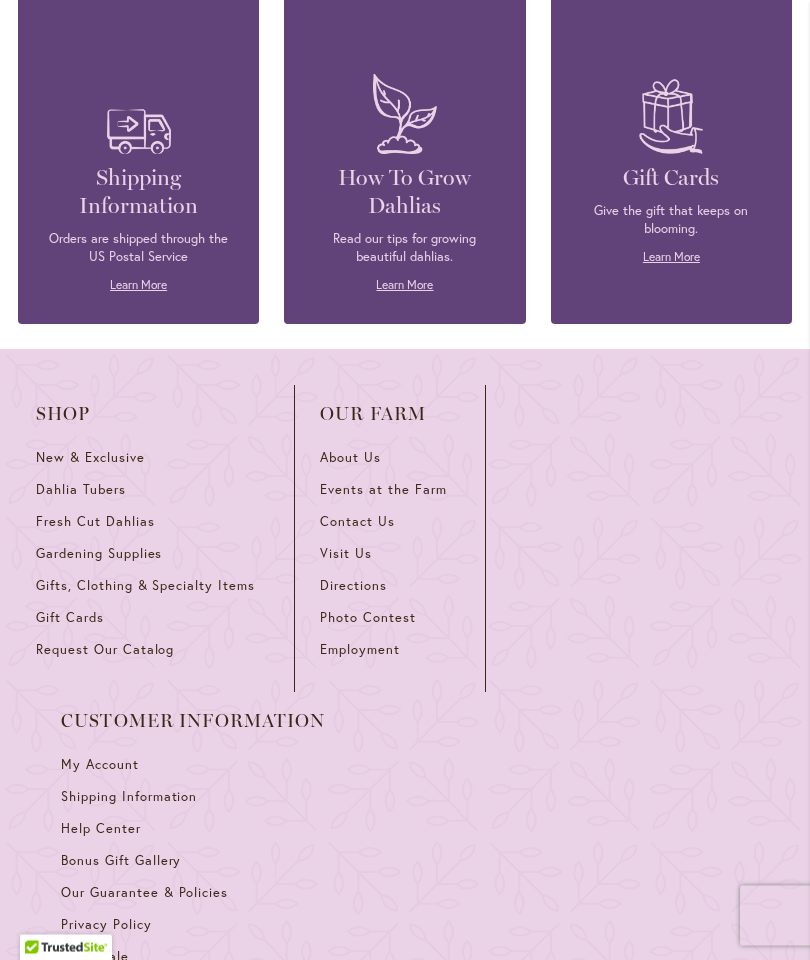 scroll, scrollTop: 3258, scrollLeft: 0, axis: vertical 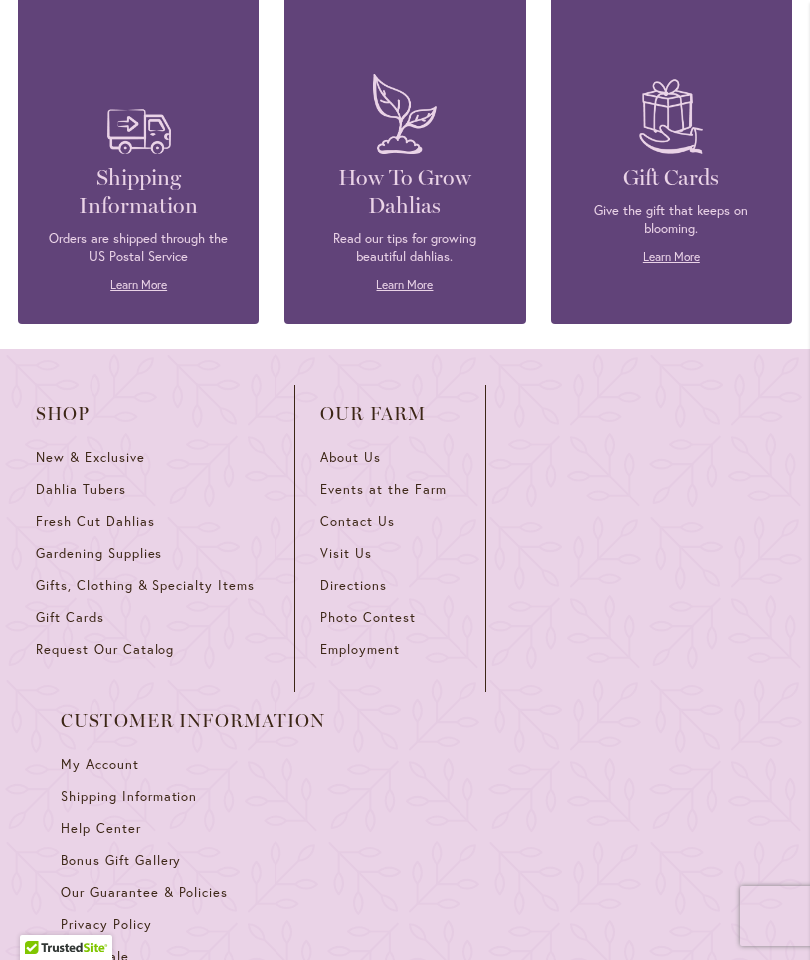 click on "Events at the Farm" at bounding box center (383, 489) 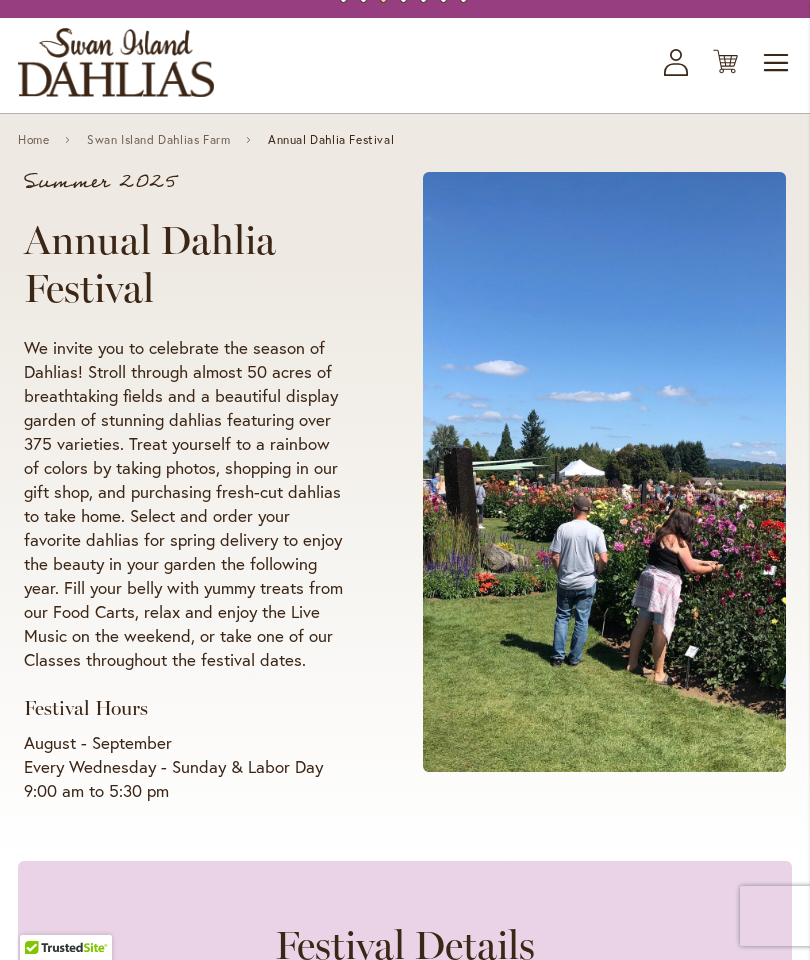 scroll, scrollTop: 0, scrollLeft: 0, axis: both 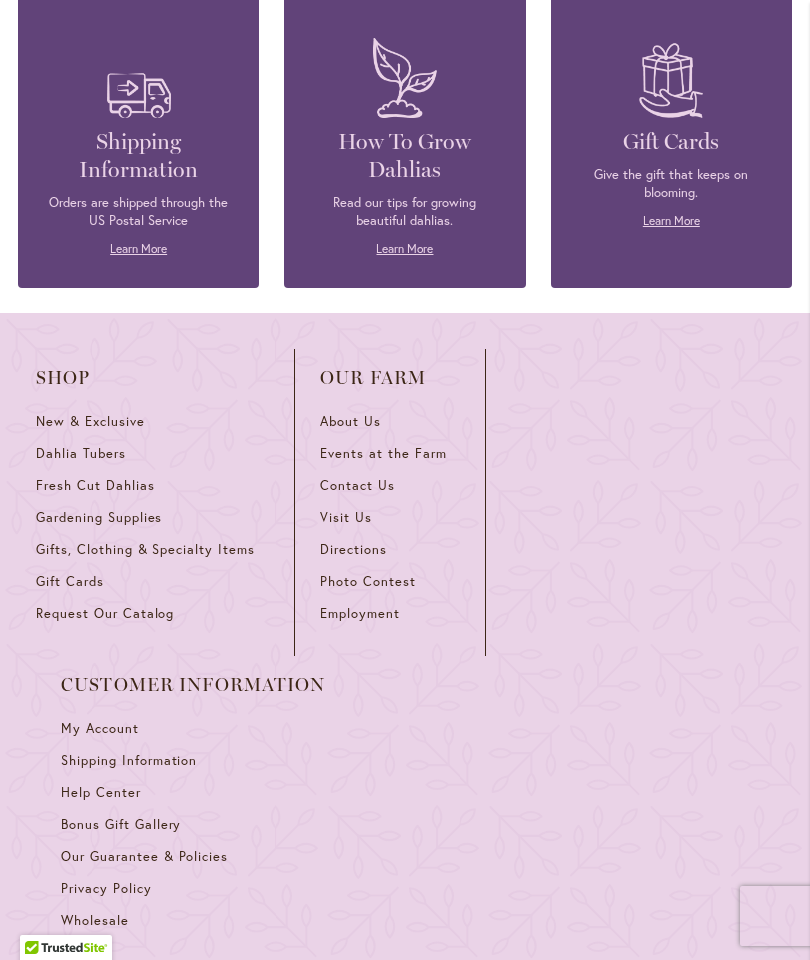 click on "Dahlia Tubers" at bounding box center (81, 453) 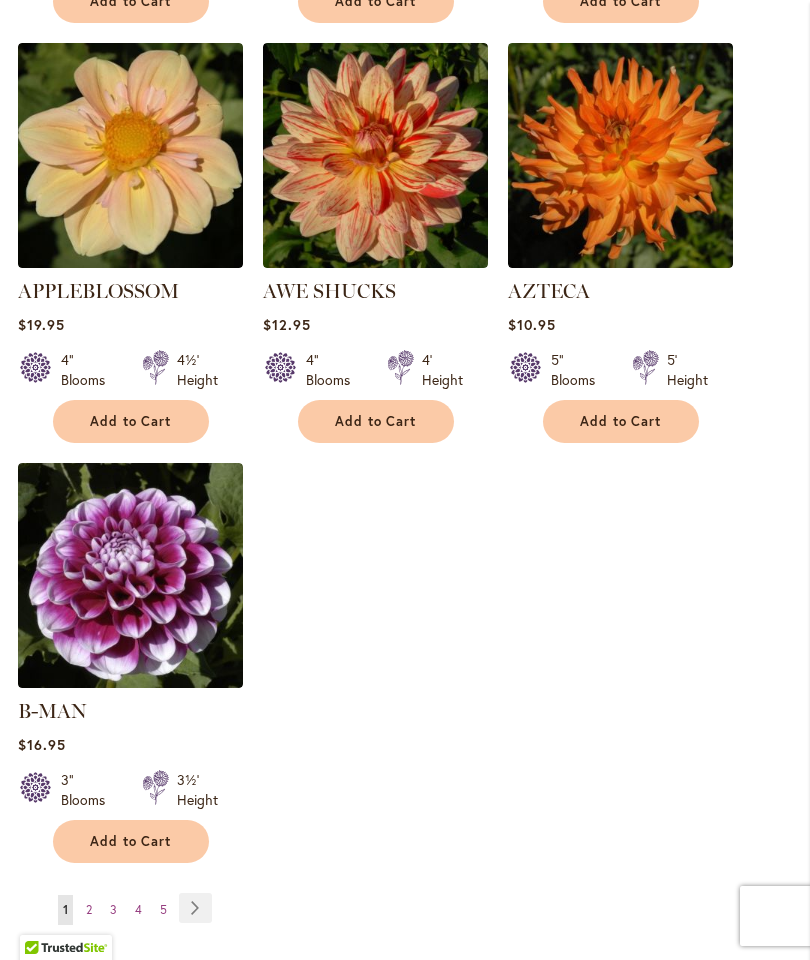 scroll, scrollTop: 2229, scrollLeft: 0, axis: vertical 